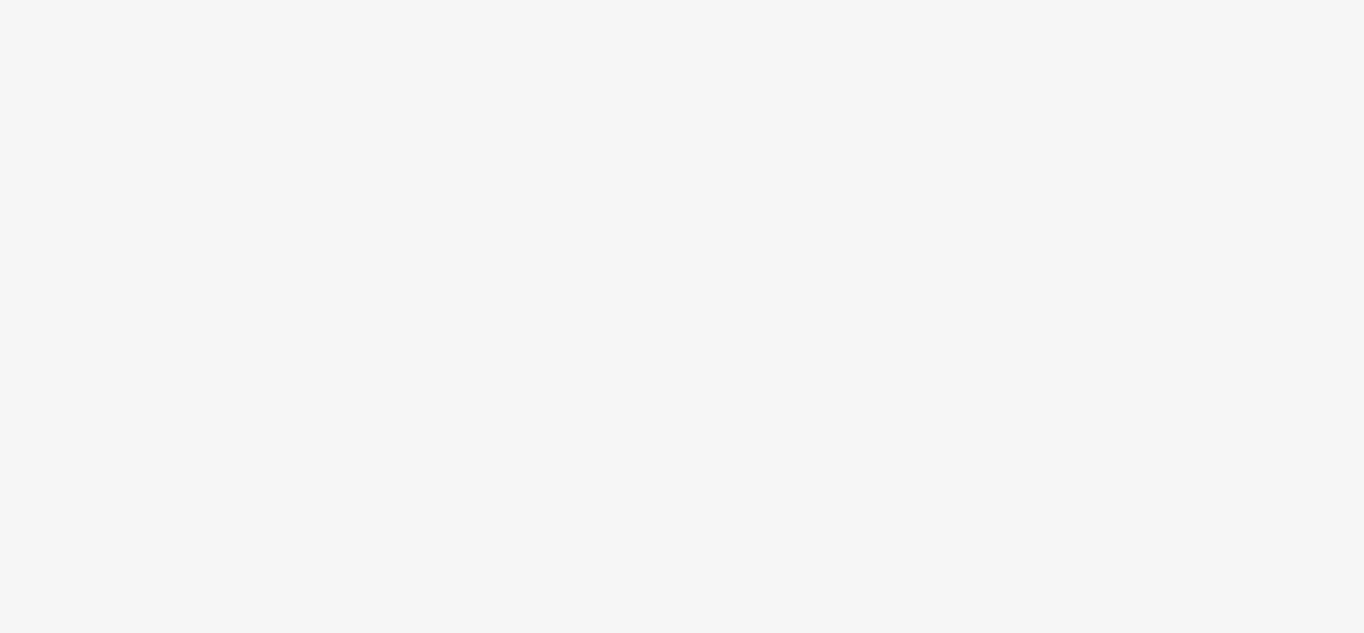 scroll, scrollTop: 0, scrollLeft: 0, axis: both 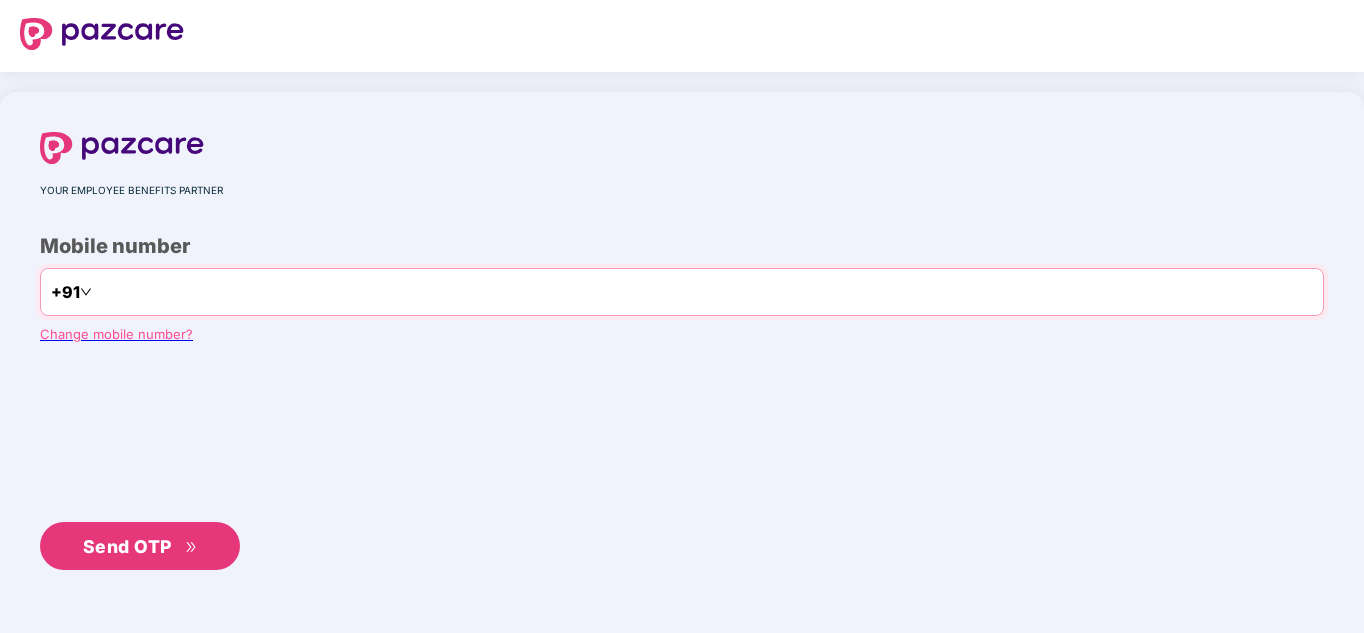 type on "**********" 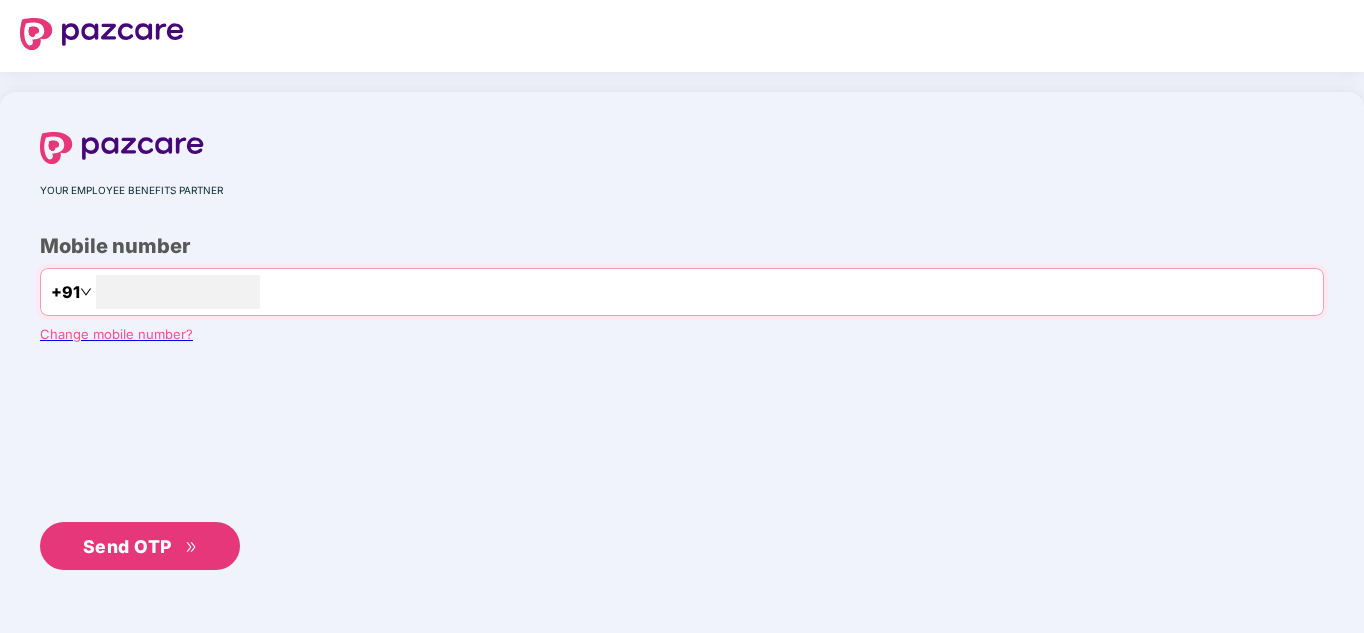 click on "Send OTP" at bounding box center (127, 546) 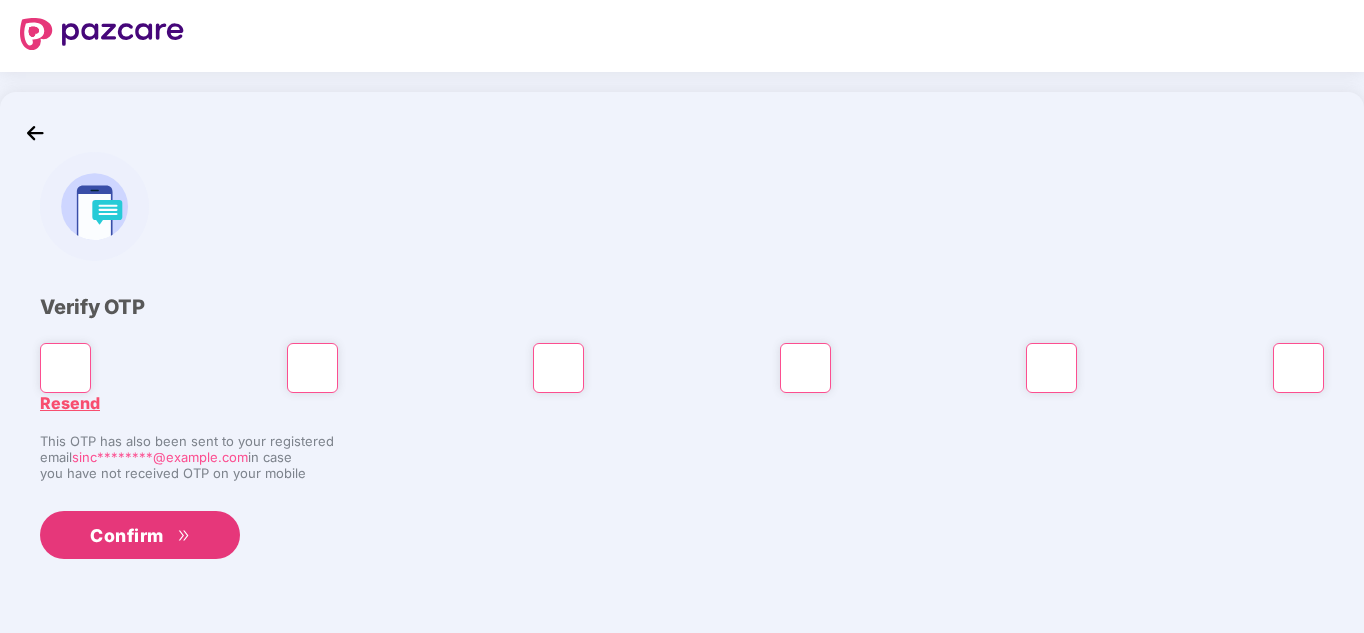 type on "*" 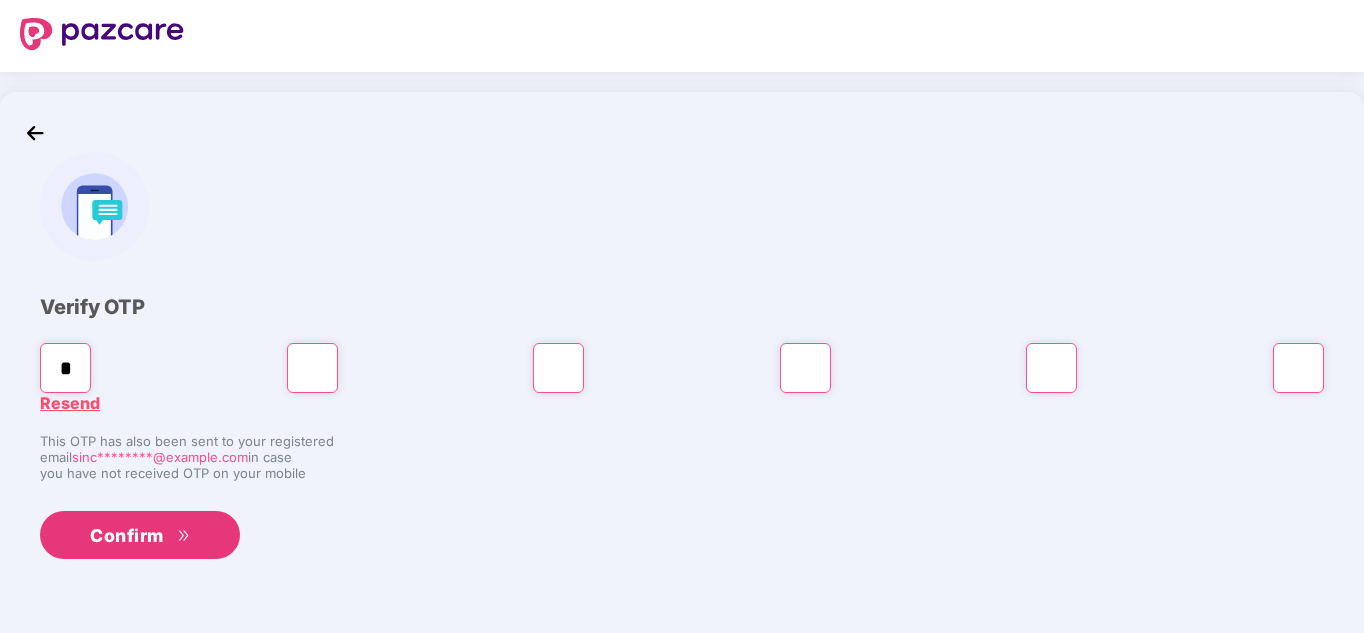type on "*" 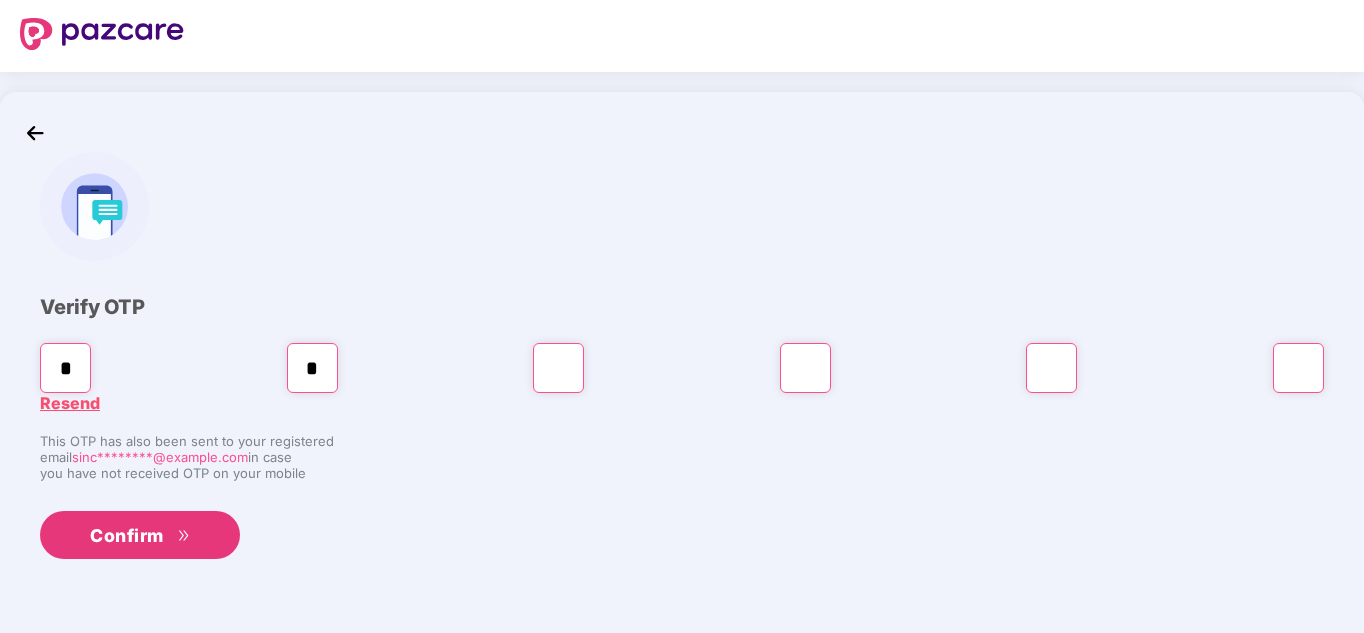type on "*" 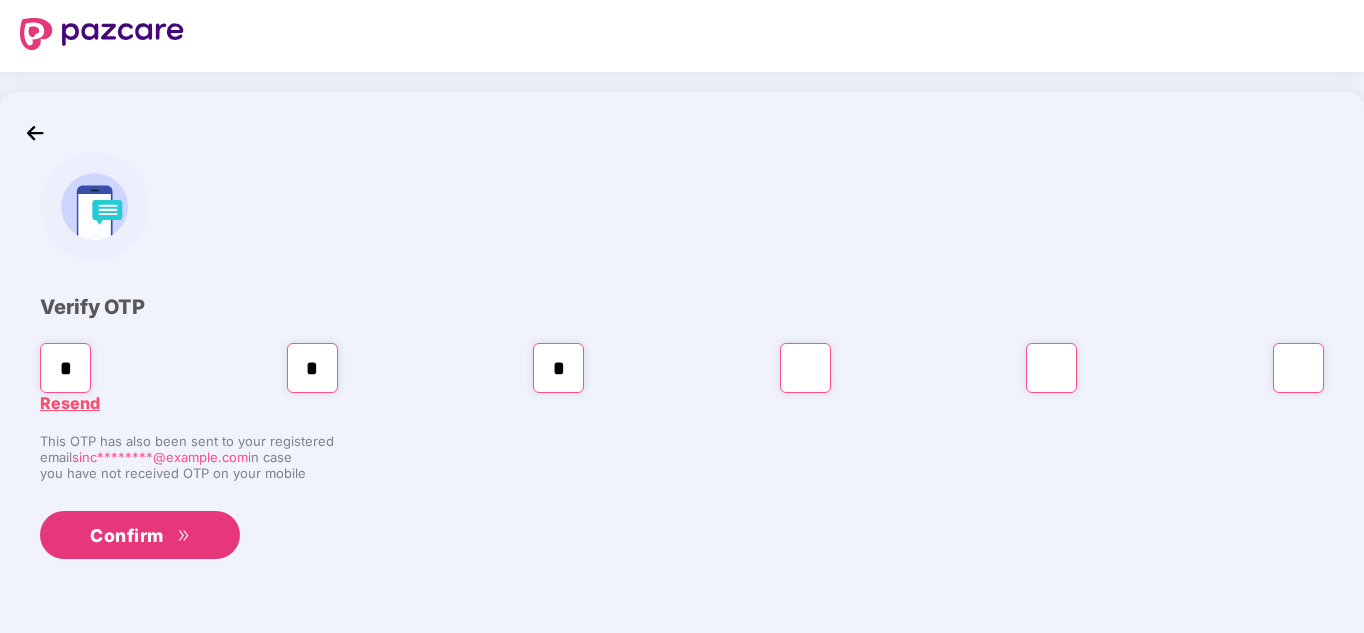 type on "*" 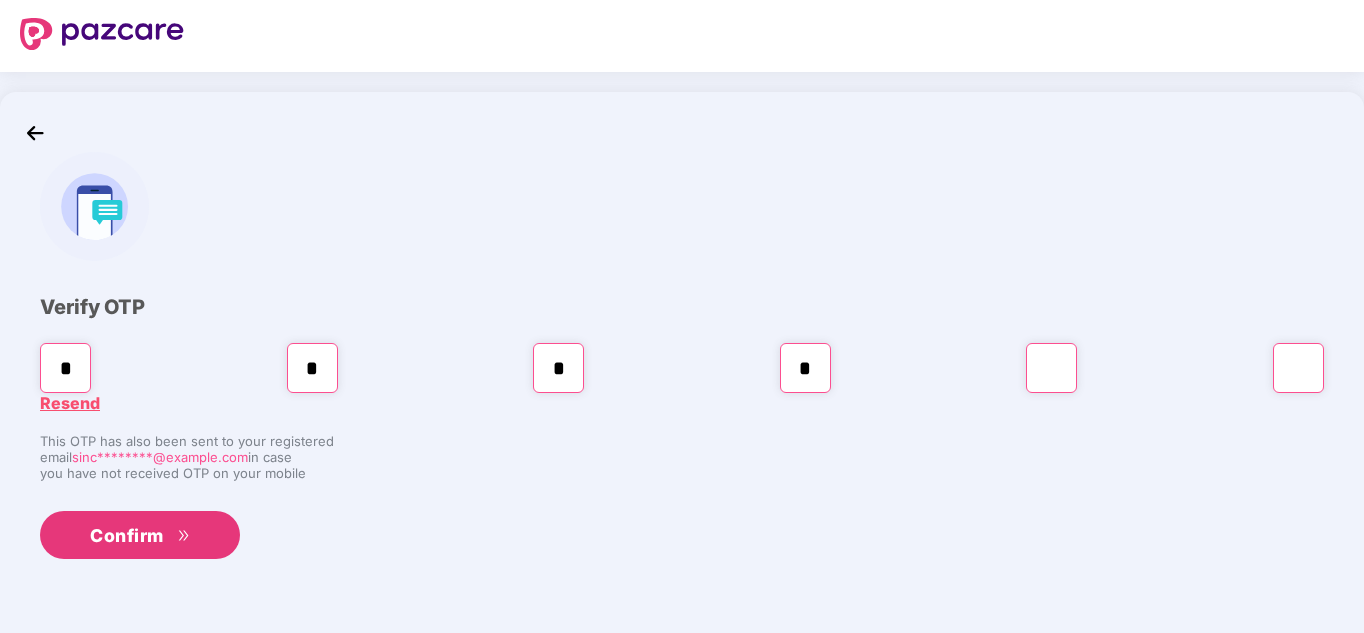 type on "*" 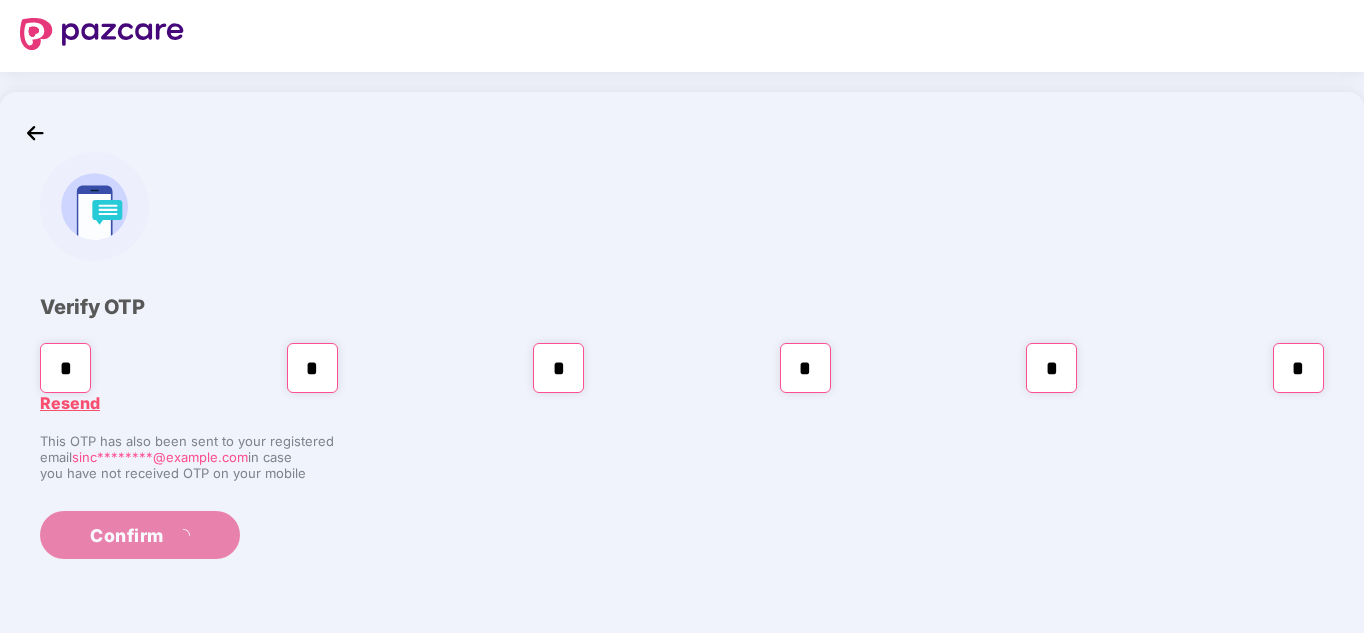type on "*" 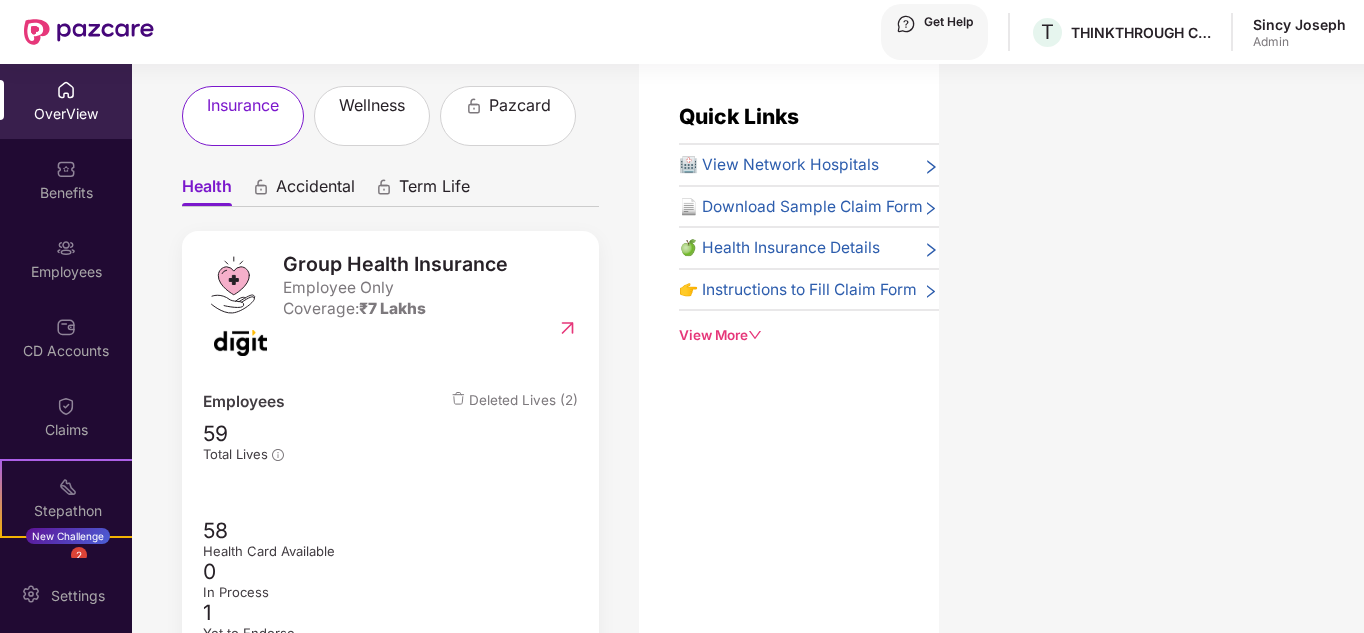scroll, scrollTop: 170, scrollLeft: 0, axis: vertical 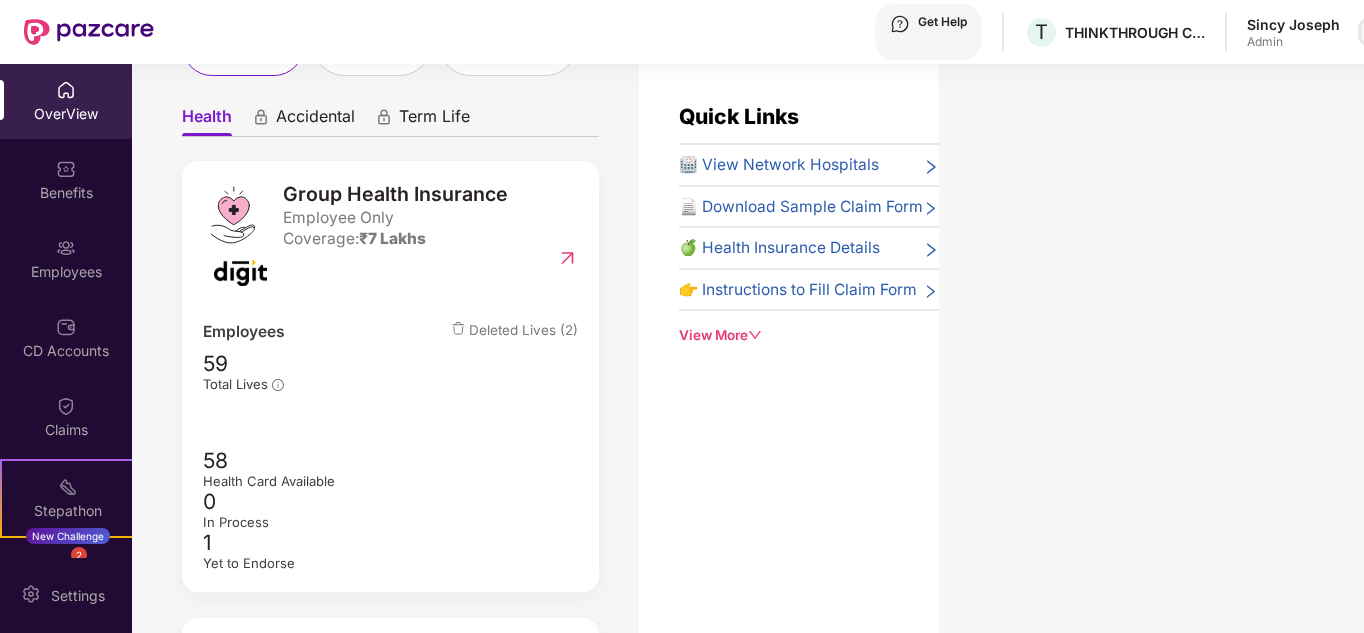 click at bounding box center [1373, 32] 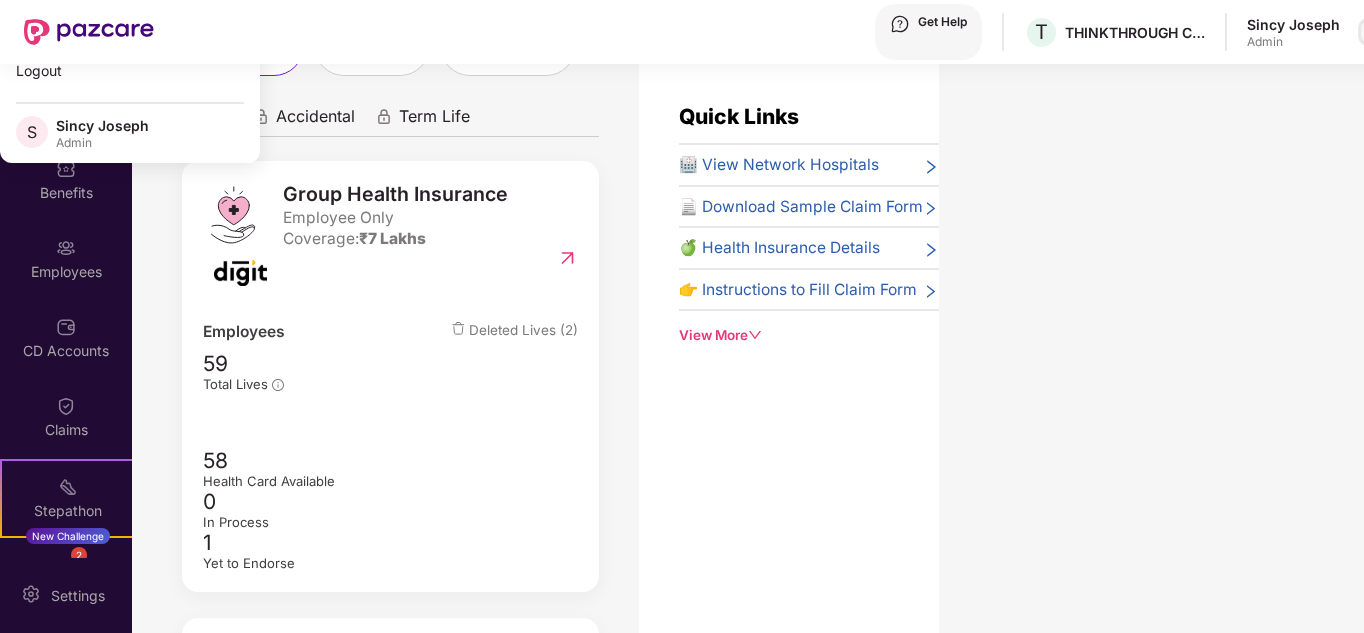 click at bounding box center (1373, 32) 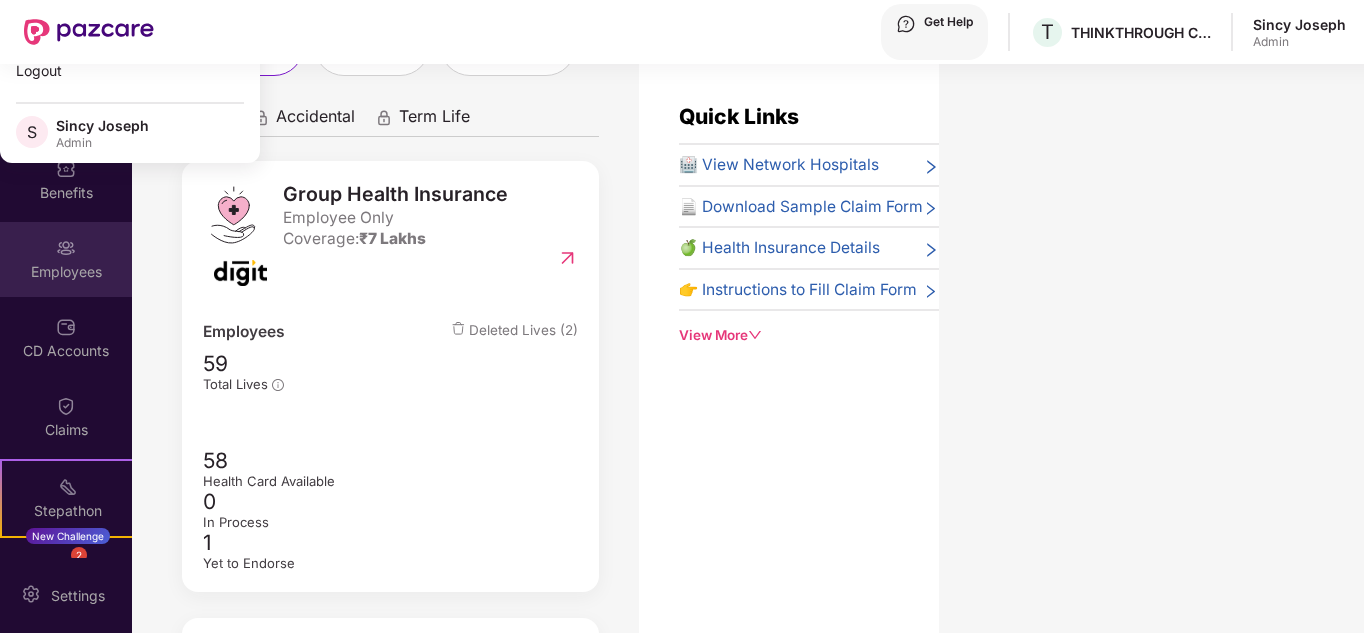 click on "Employees" at bounding box center [66, 114] 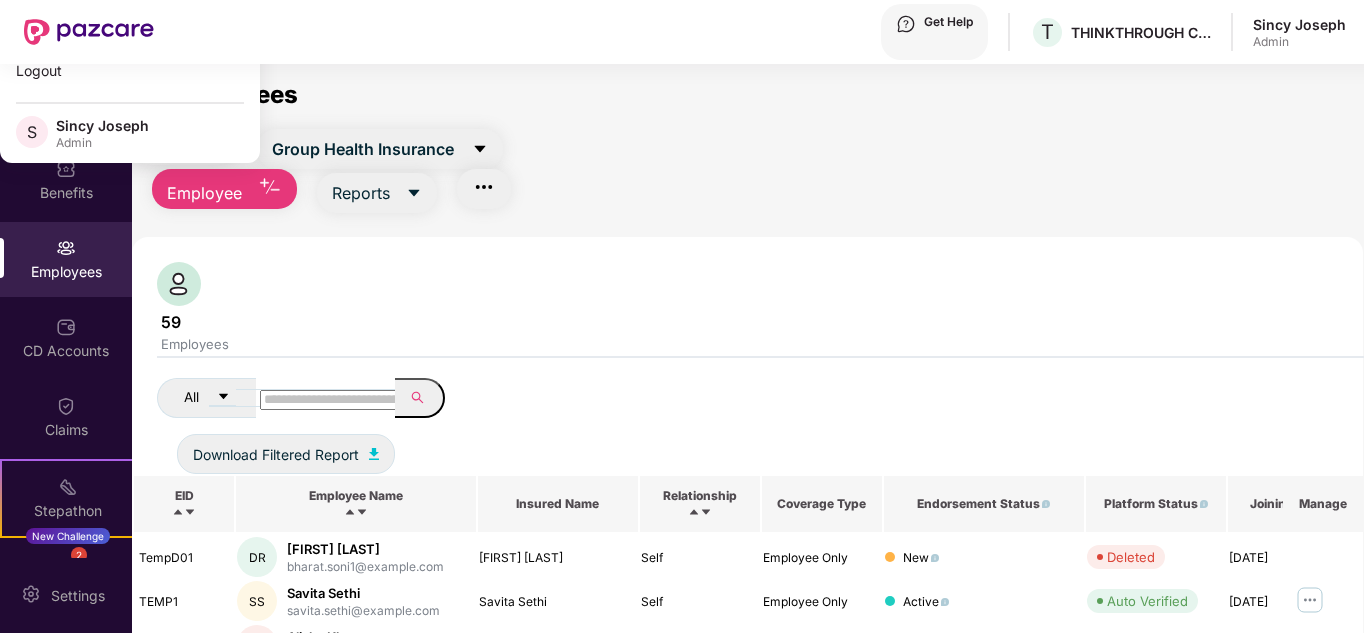 click at bounding box center (270, 187) 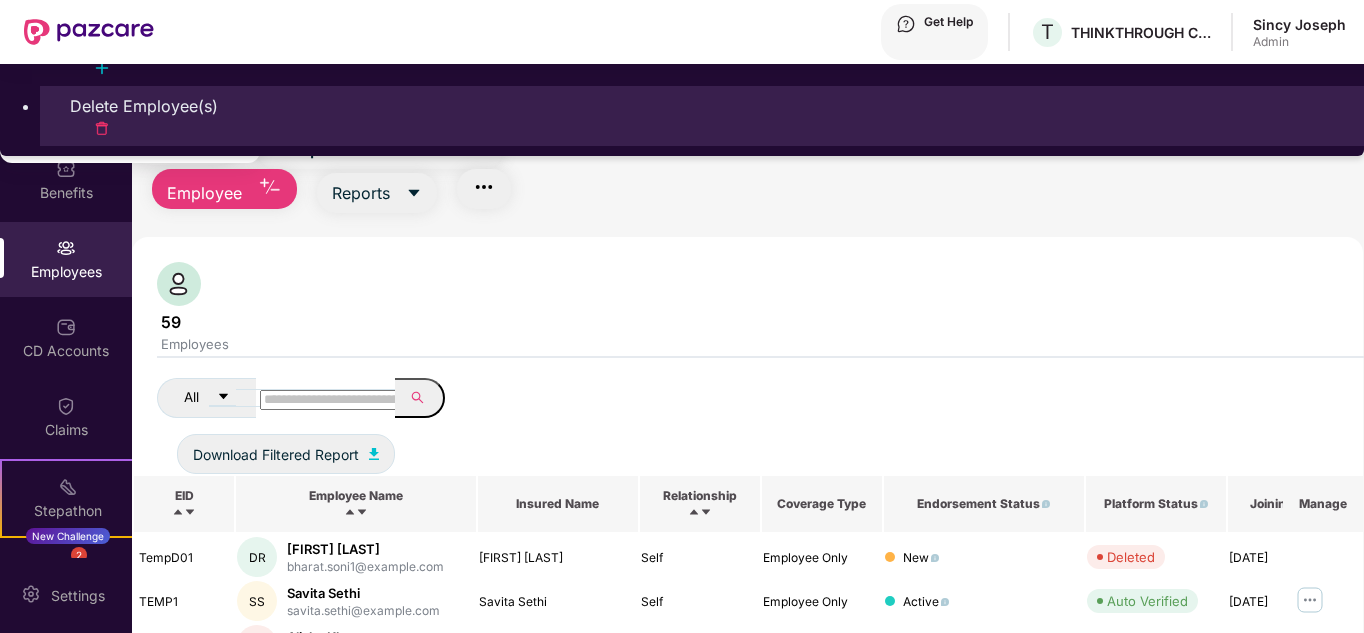click on "Delete Employee(s)" at bounding box center [702, 106] 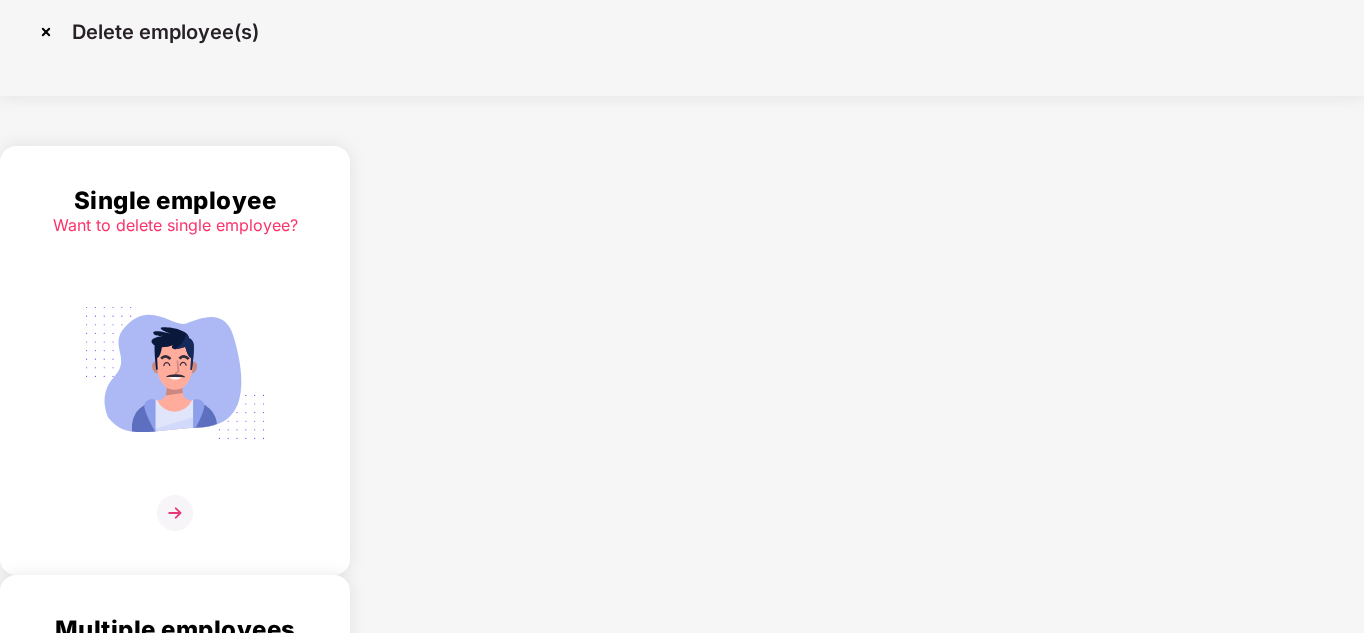 click at bounding box center (175, 513) 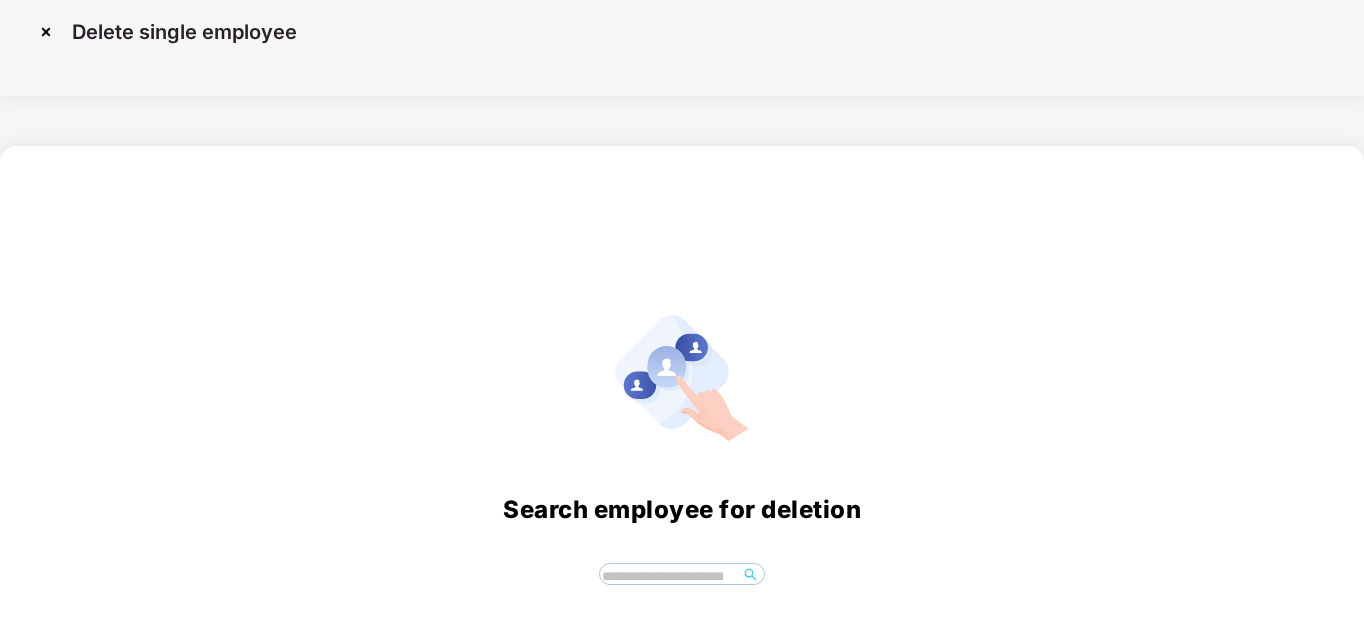 click at bounding box center [669, 577] 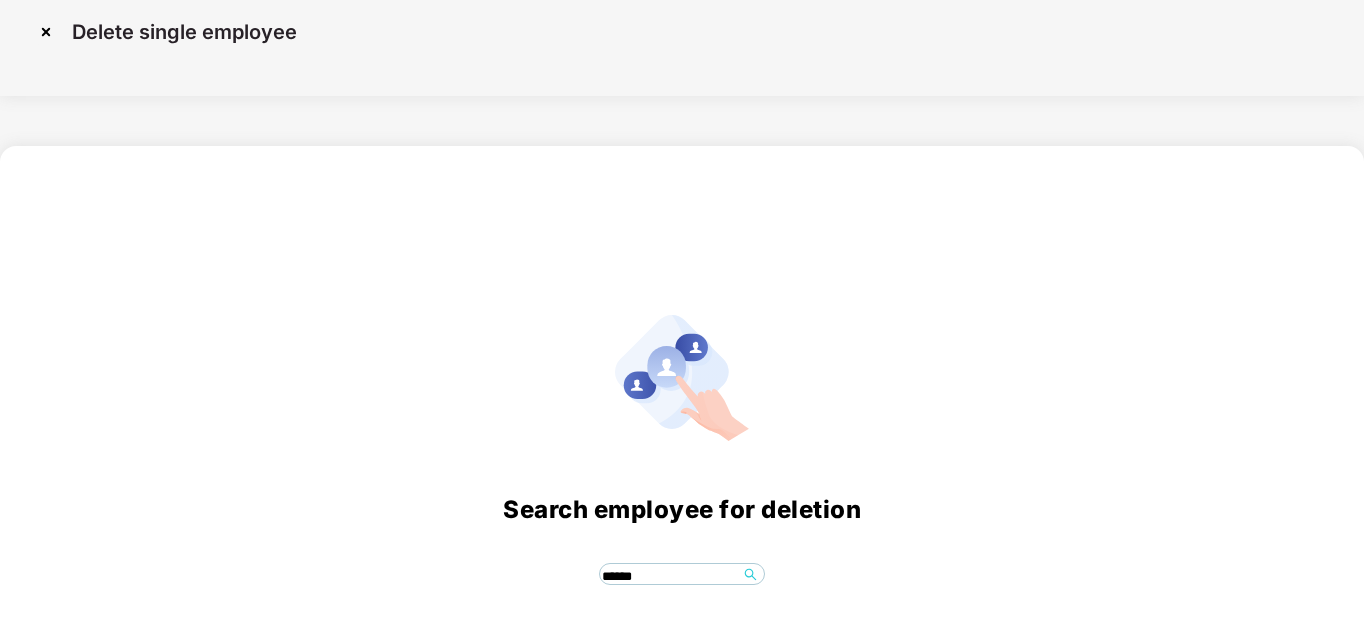type on "******" 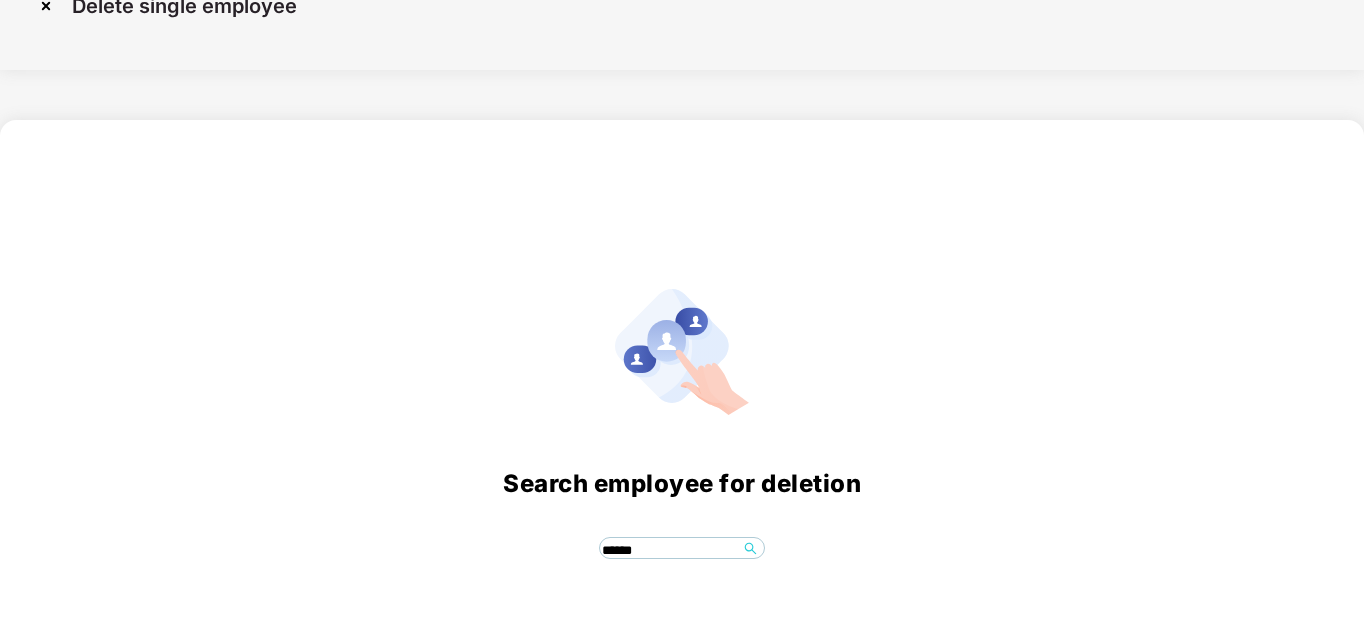 scroll, scrollTop: 41, scrollLeft: 0, axis: vertical 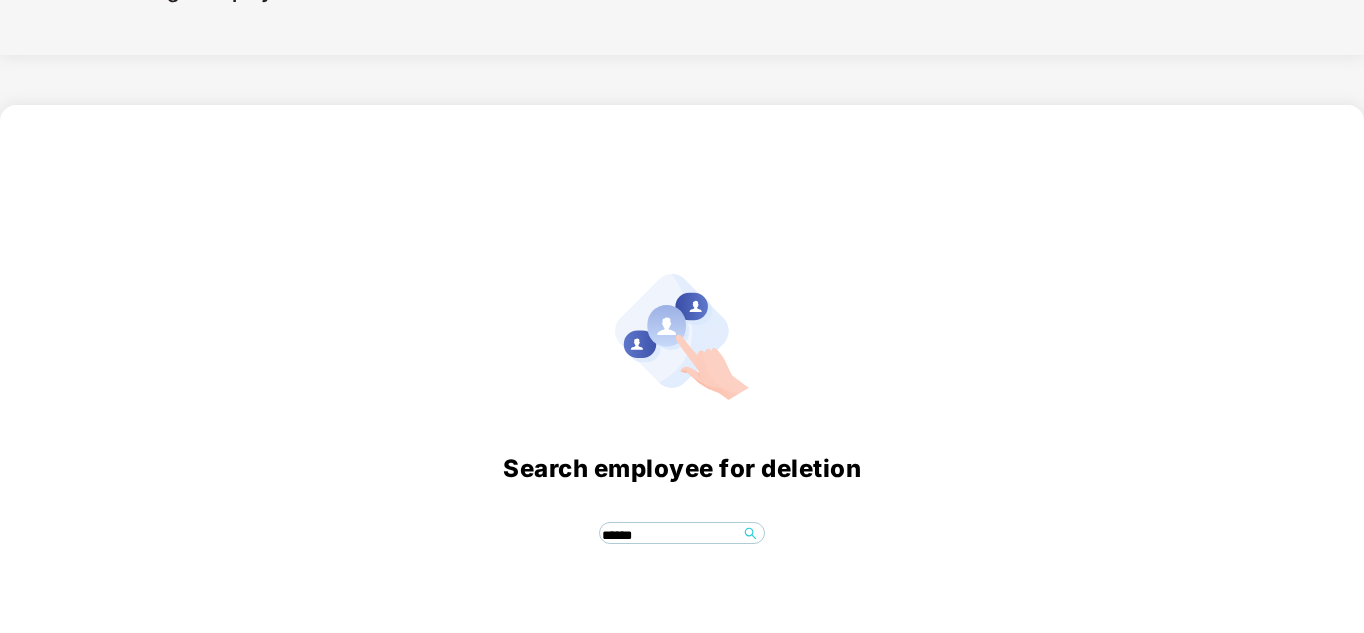 click on "******" at bounding box center (669, 536) 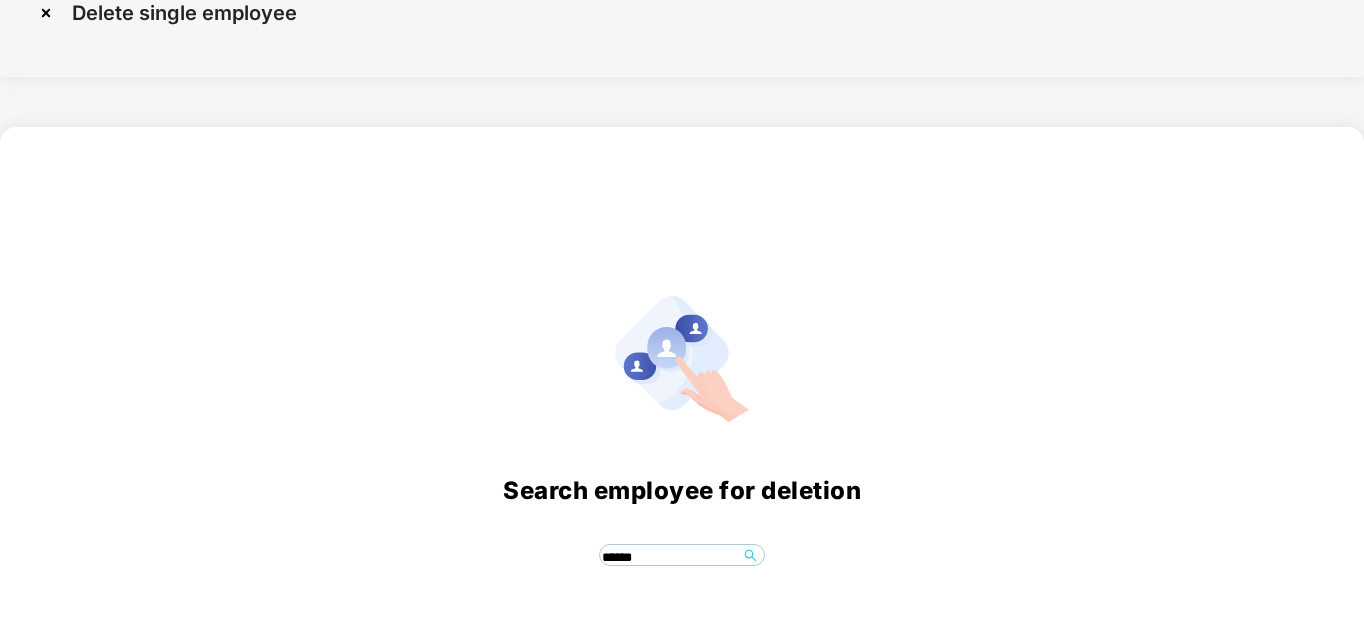 scroll, scrollTop: 0, scrollLeft: 0, axis: both 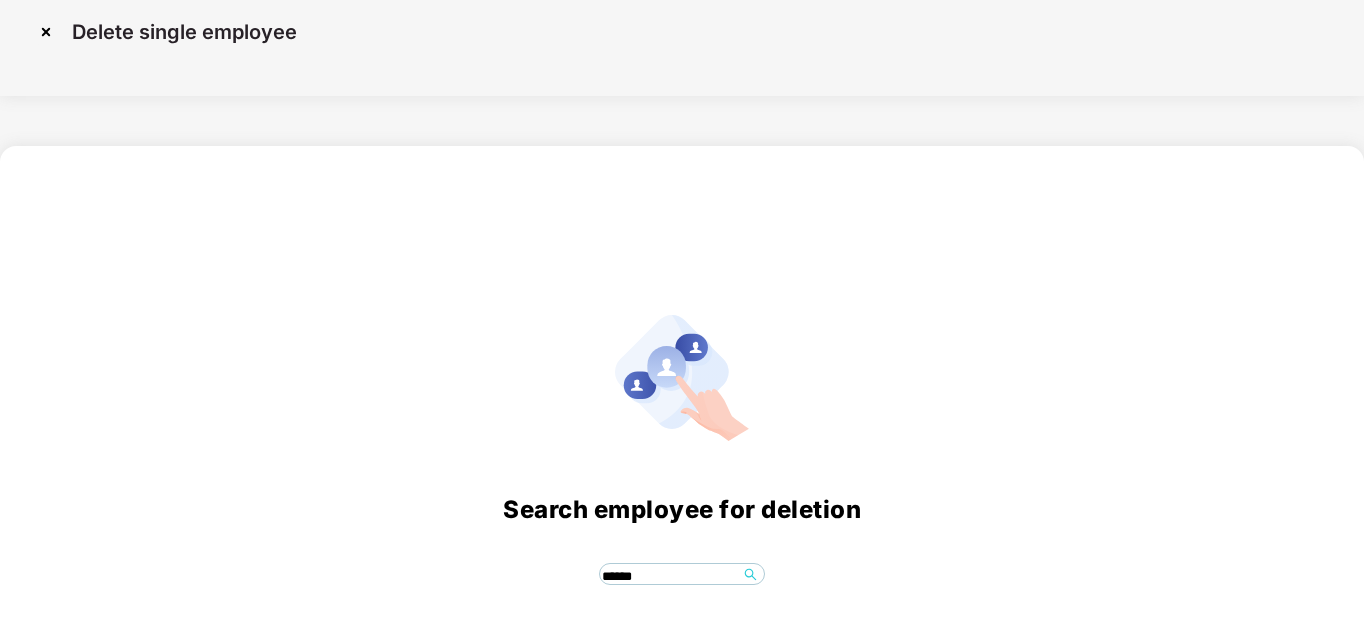 click at bounding box center (46, 32) 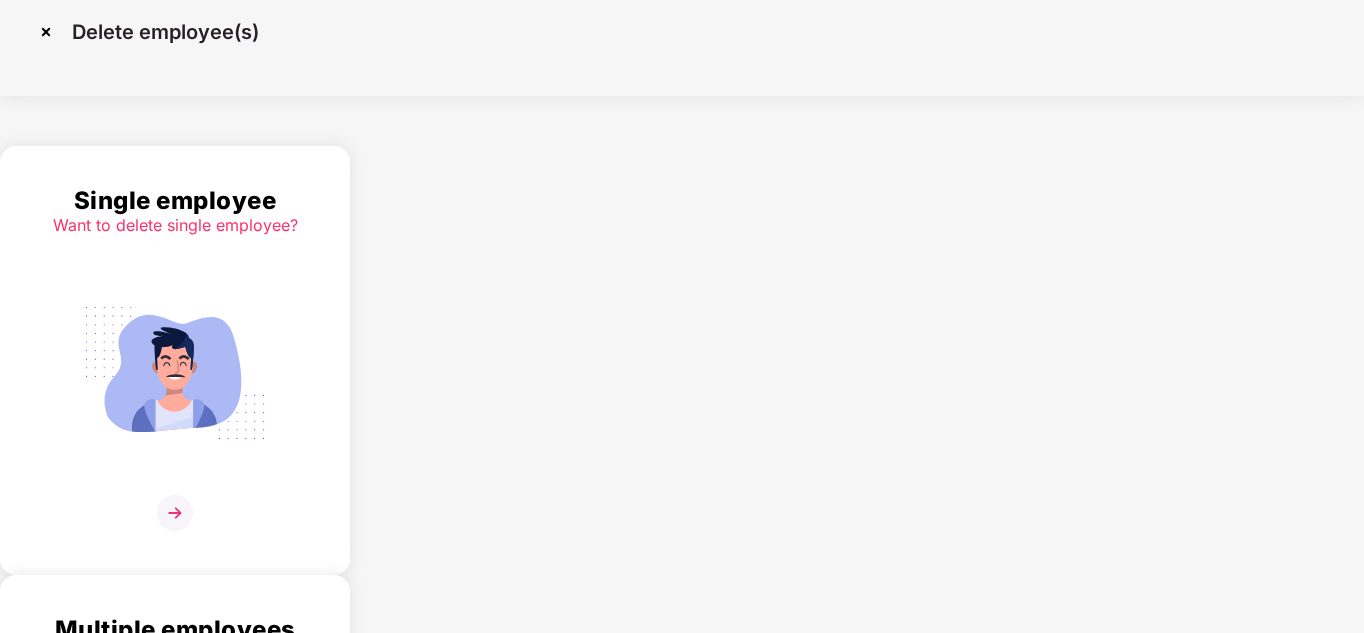 scroll, scrollTop: 0, scrollLeft: 0, axis: both 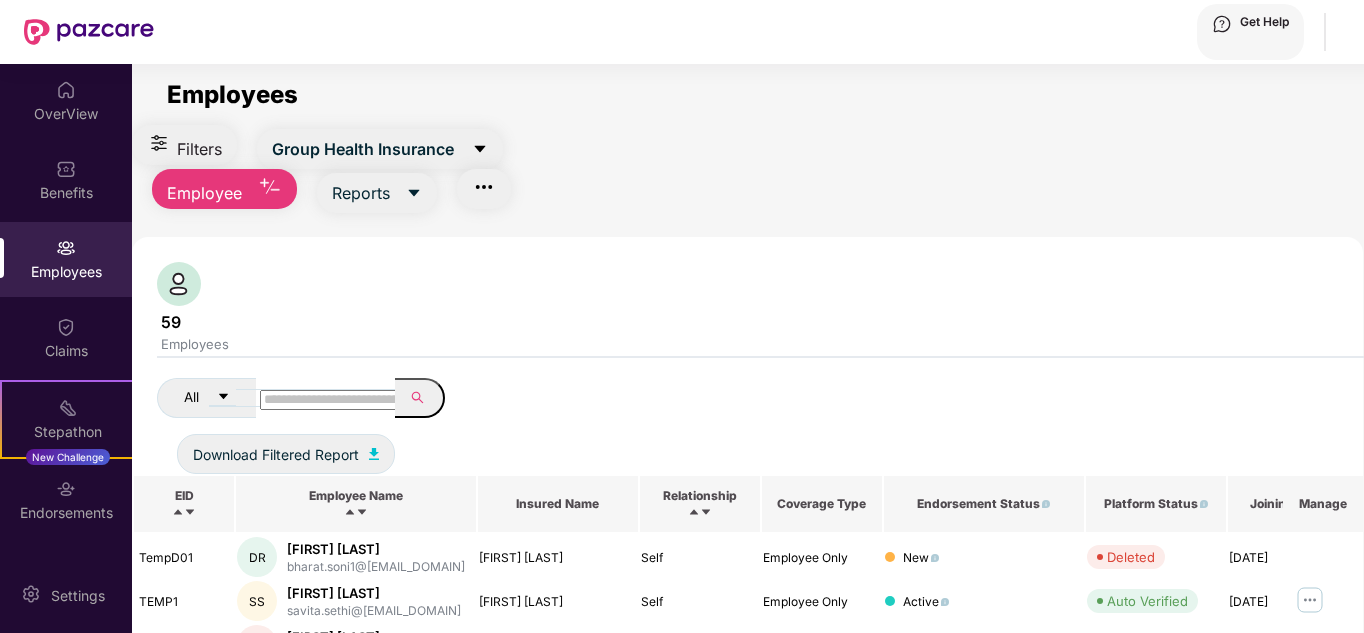 click on "All Download Filtered Report" at bounding box center [772, 426] 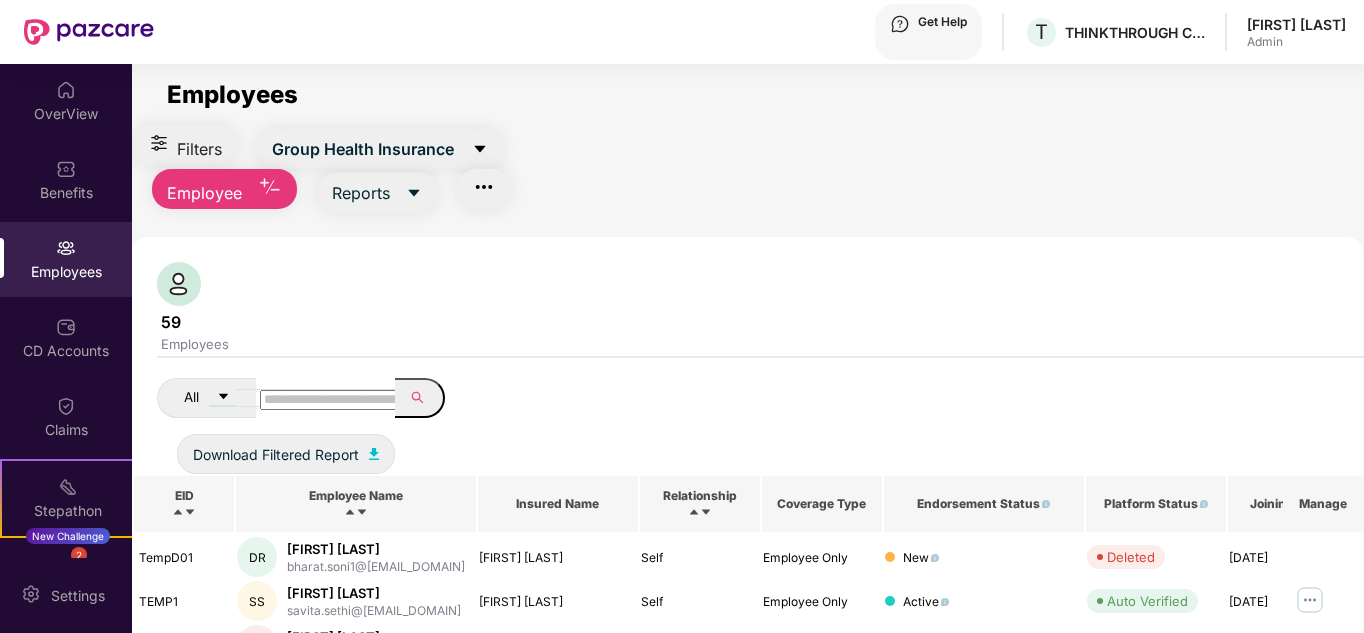 click at bounding box center (331, 400) 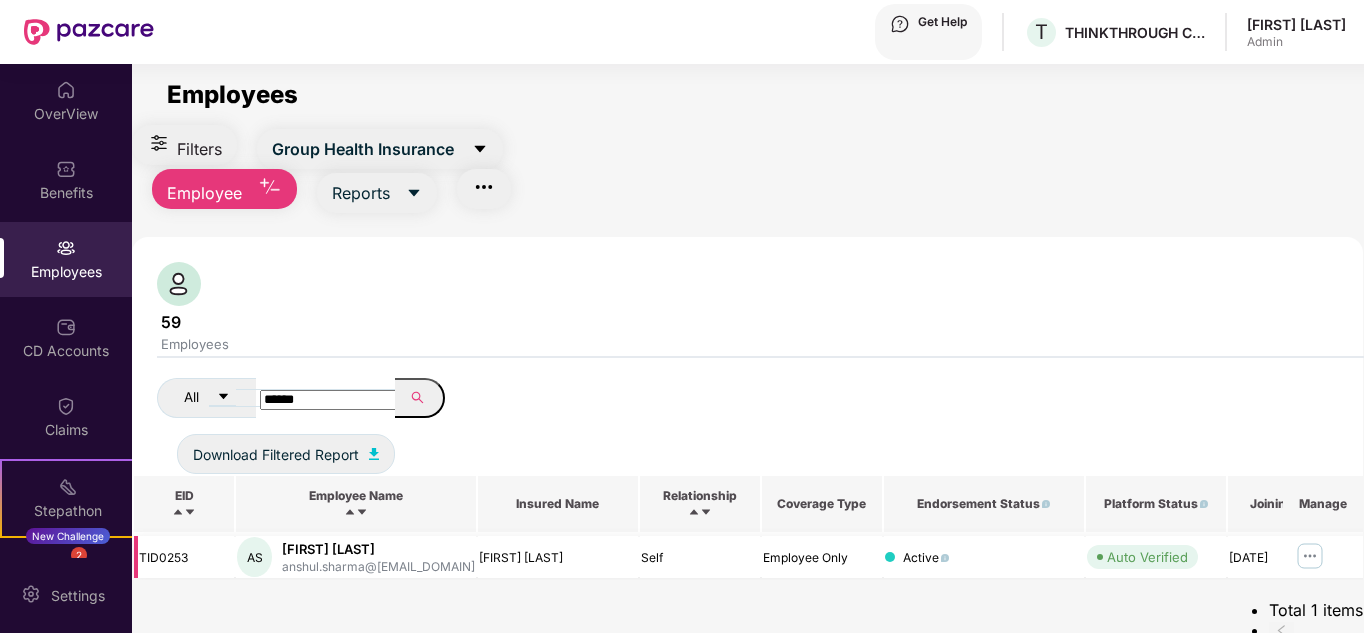 type on "******" 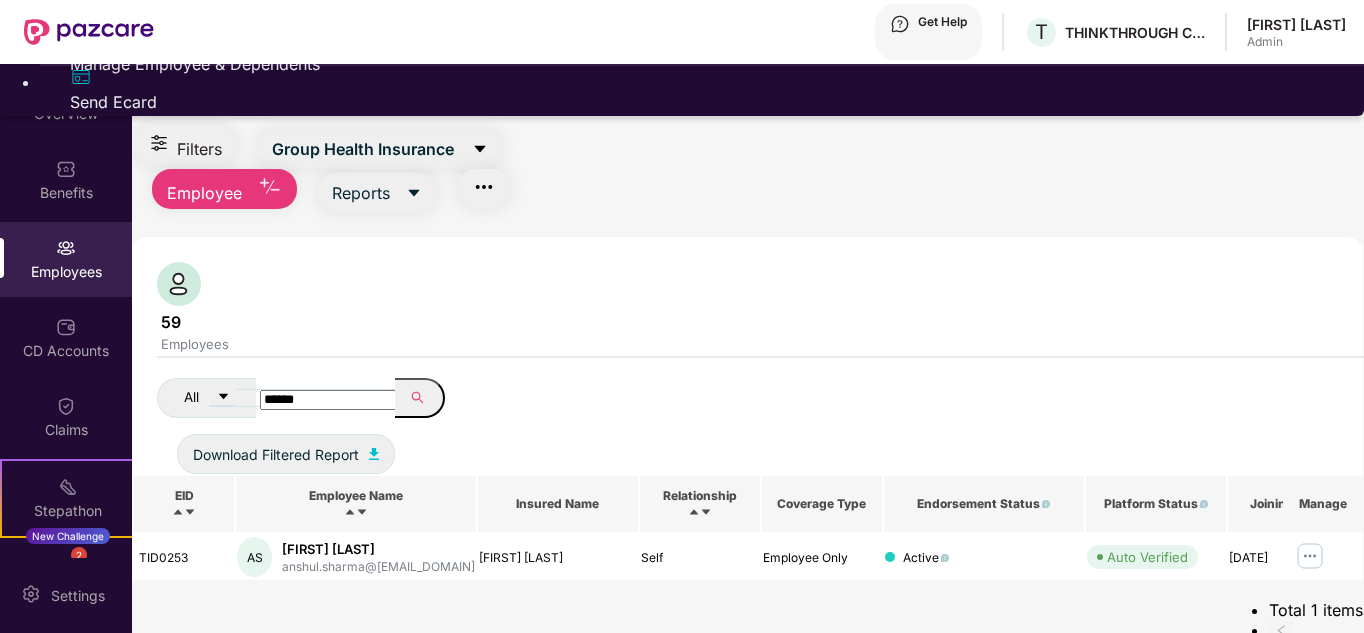 click on "Manage Employee & Dependents" at bounding box center [702, 64] 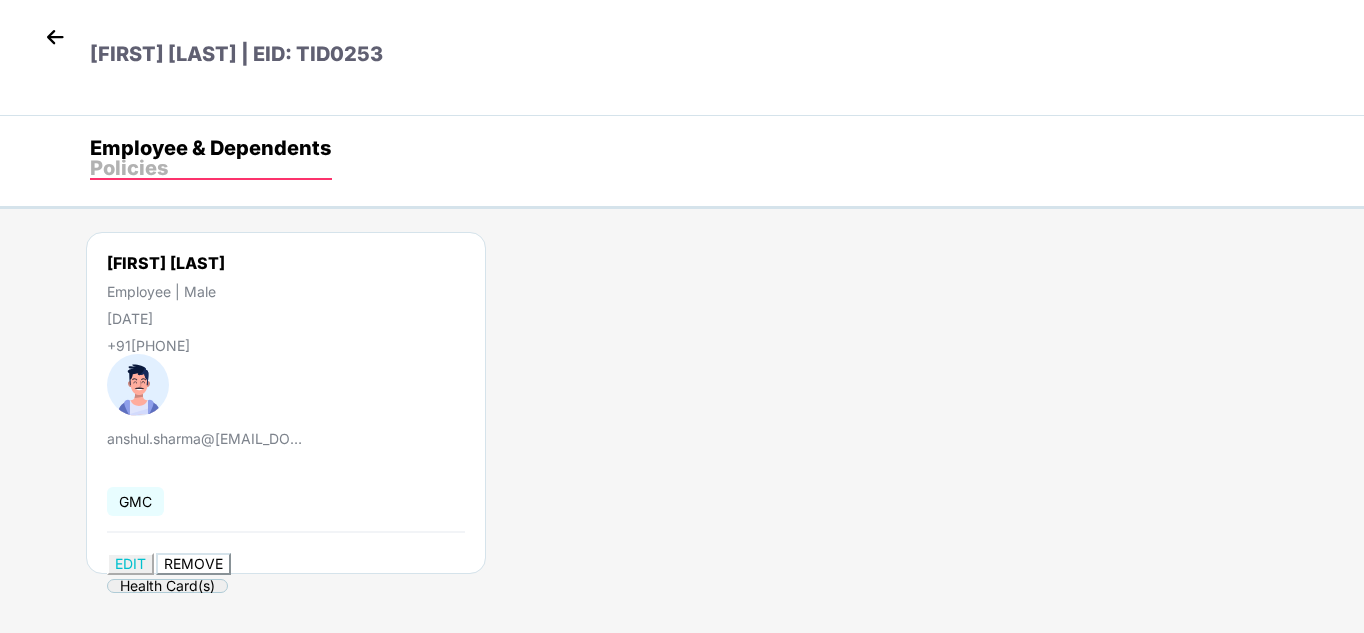 click on "REMOVE" at bounding box center [193, 563] 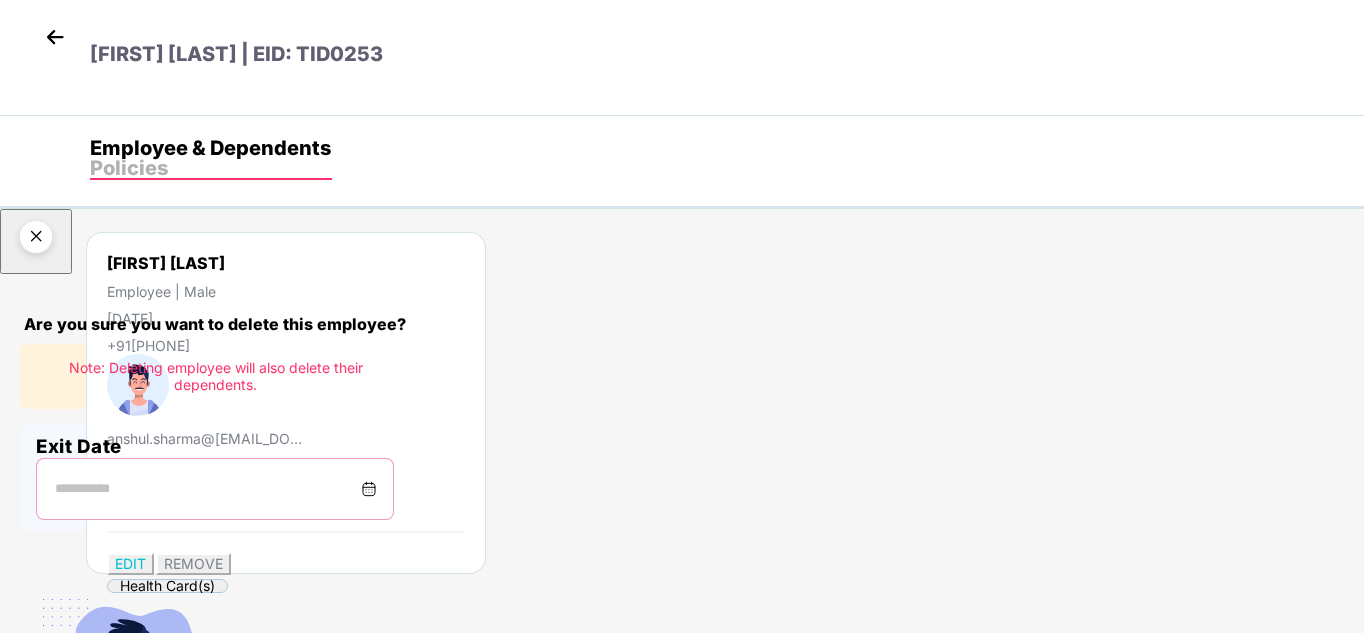 click at bounding box center (207, 489) 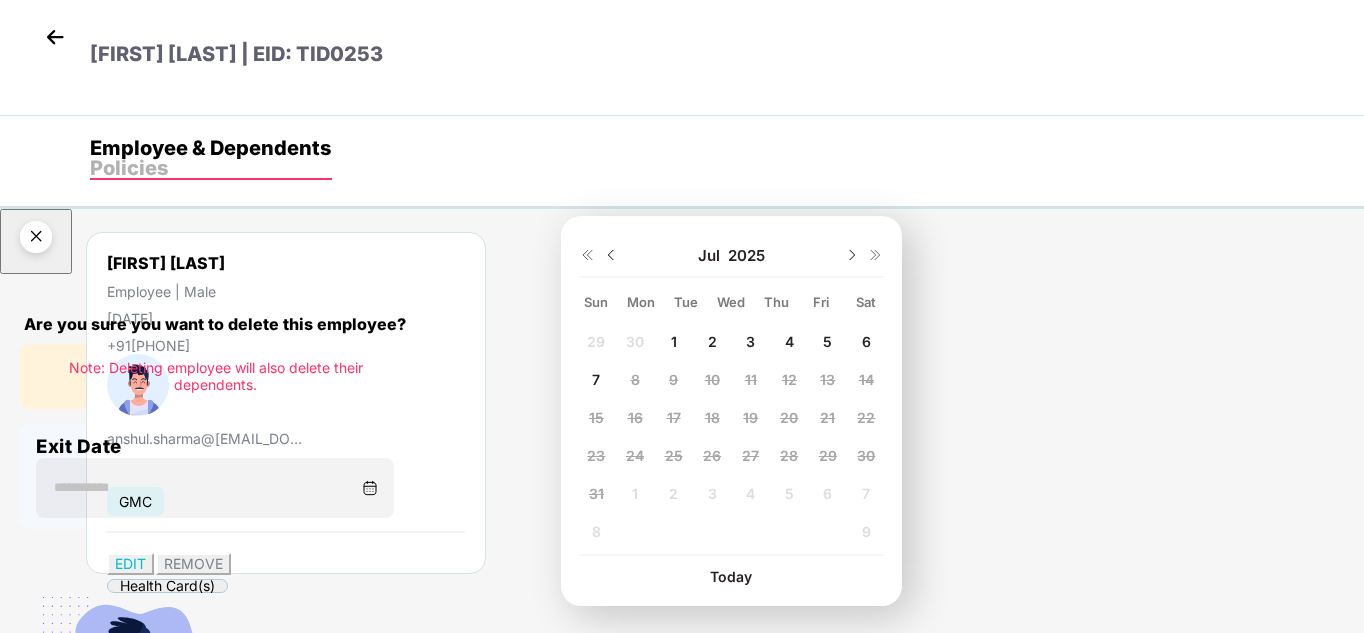click on "2" at bounding box center (596, 341) 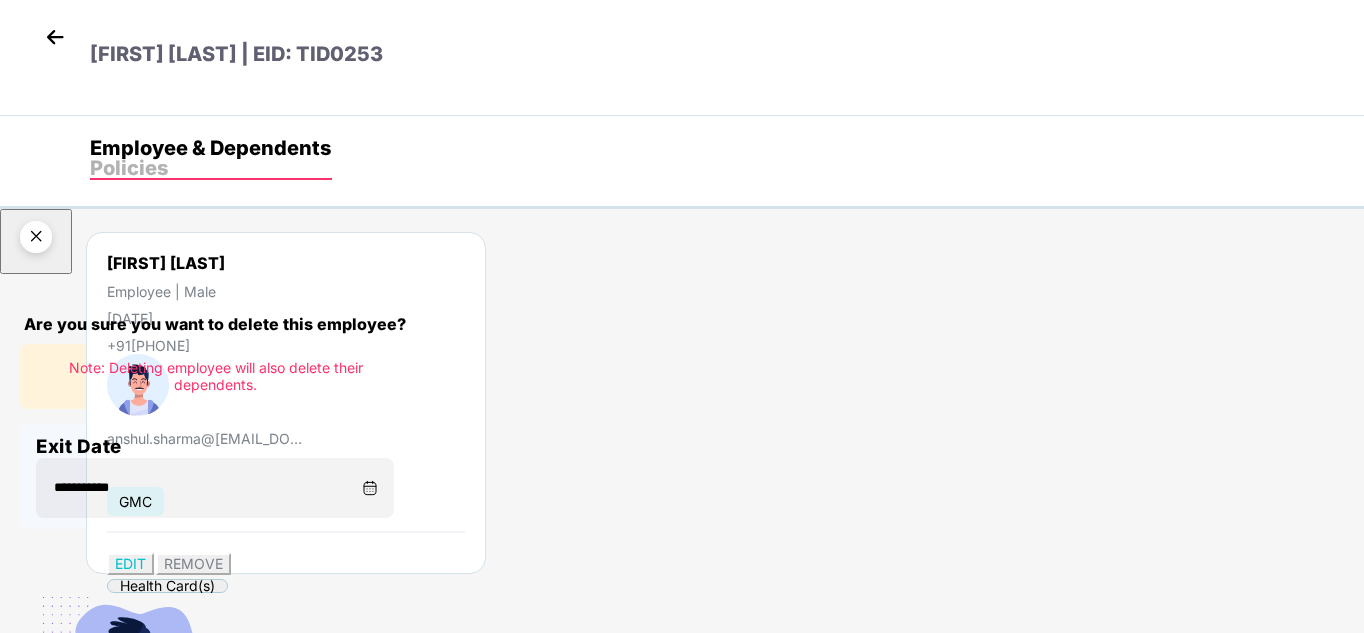 scroll, scrollTop: 5, scrollLeft: 0, axis: vertical 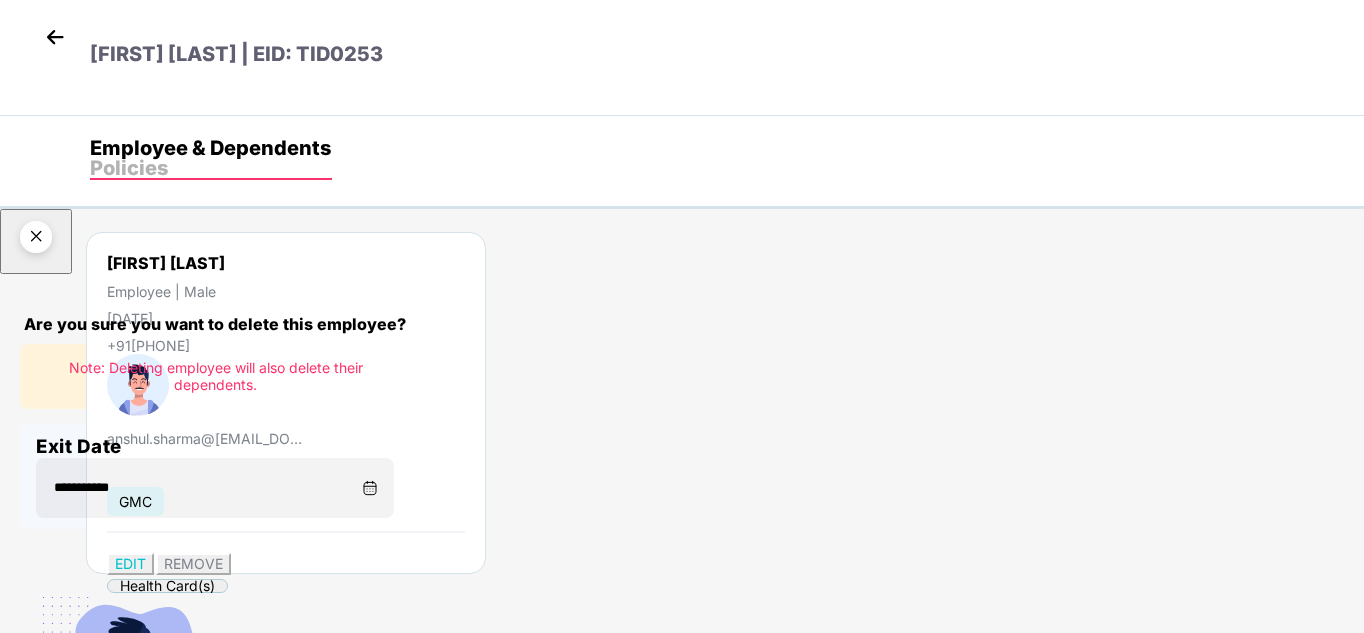 click on "Delete permanently" at bounding box center (106, 841) 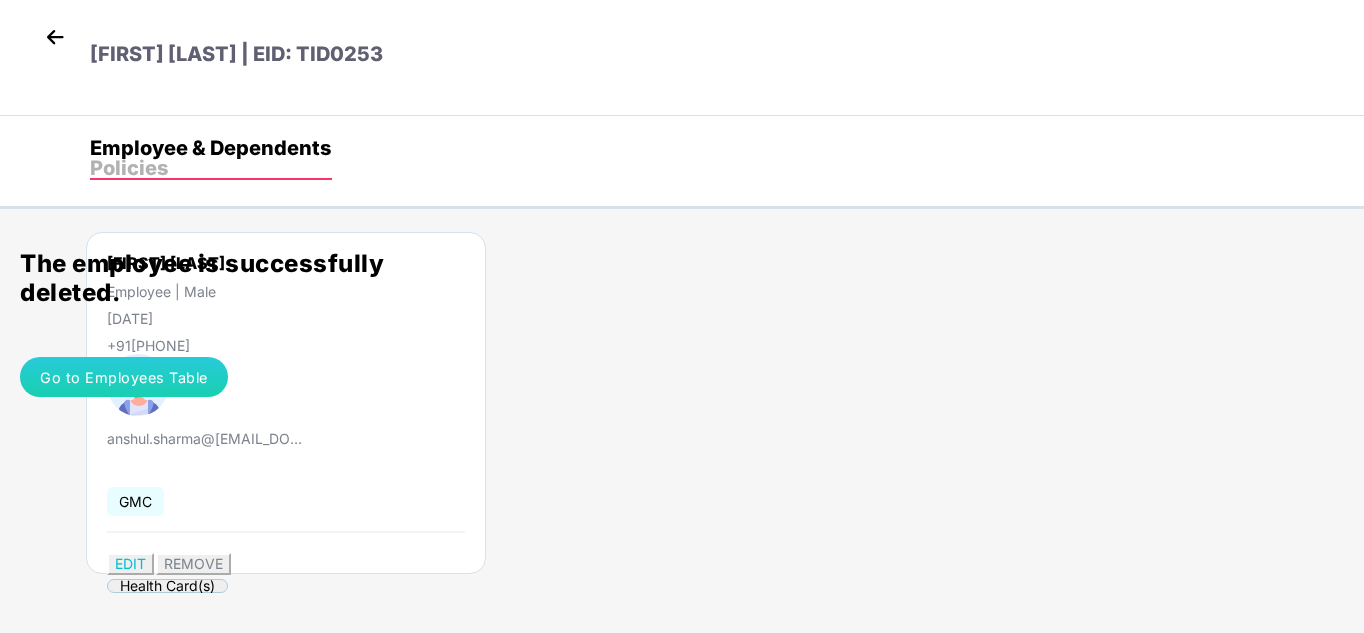 scroll, scrollTop: 0, scrollLeft: 0, axis: both 